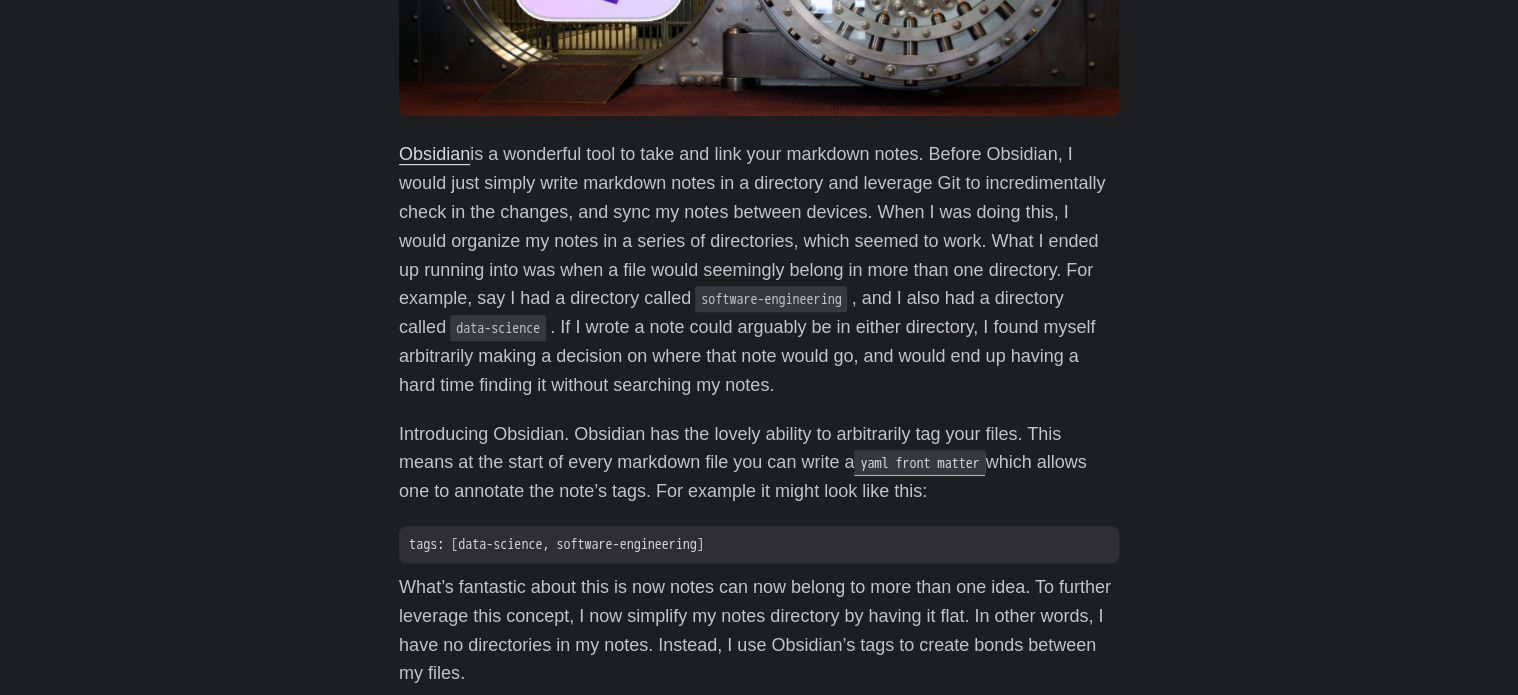 scroll, scrollTop: 0, scrollLeft: 0, axis: both 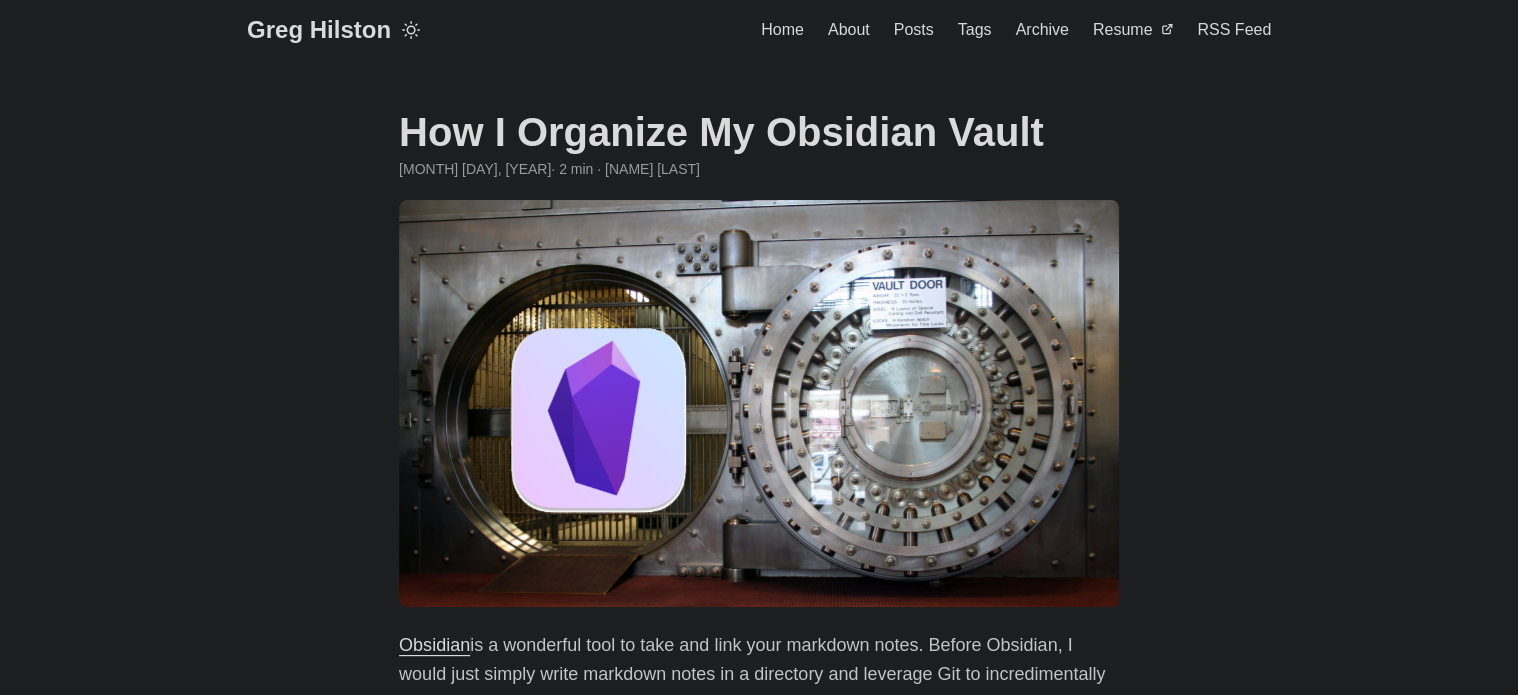 click on "Greg Hilston" at bounding box center [319, 30] 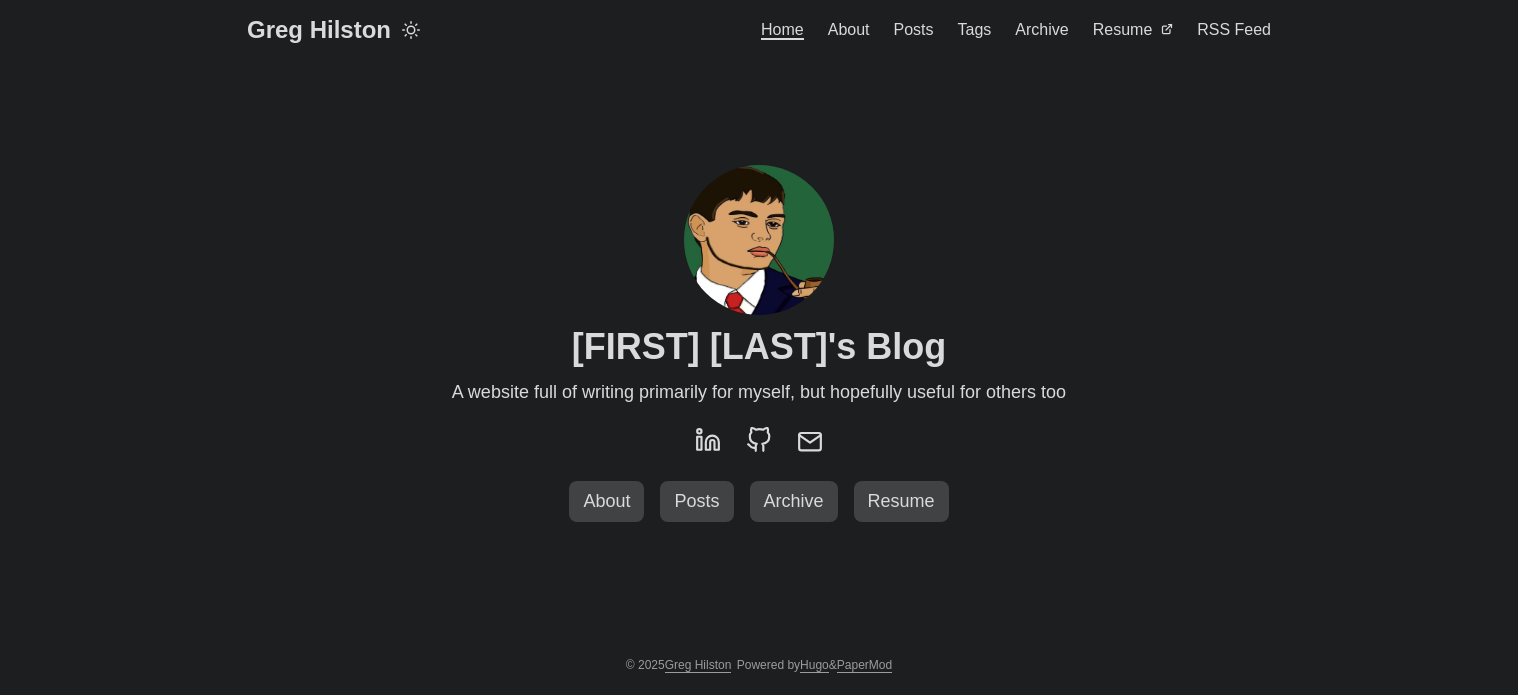 scroll, scrollTop: 0, scrollLeft: 0, axis: both 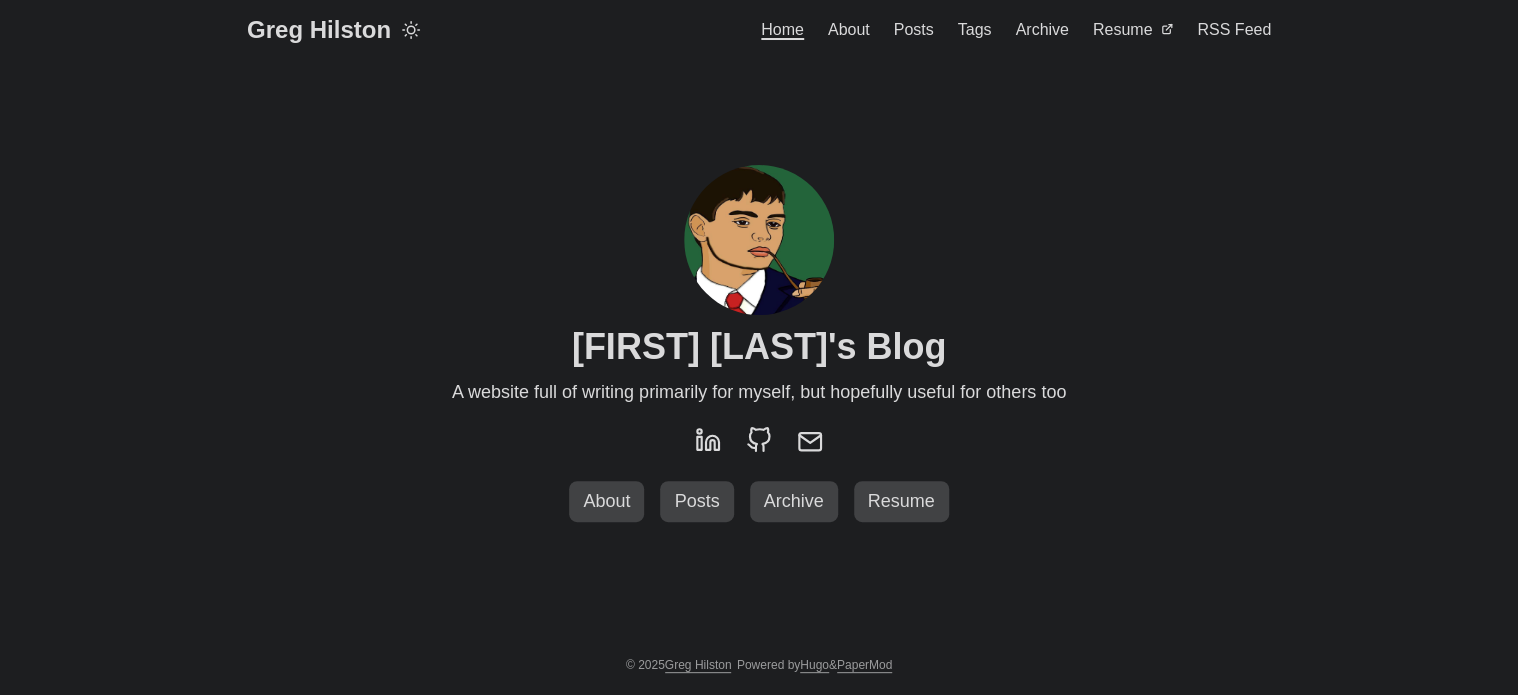 click on "About" at bounding box center (849, 30) 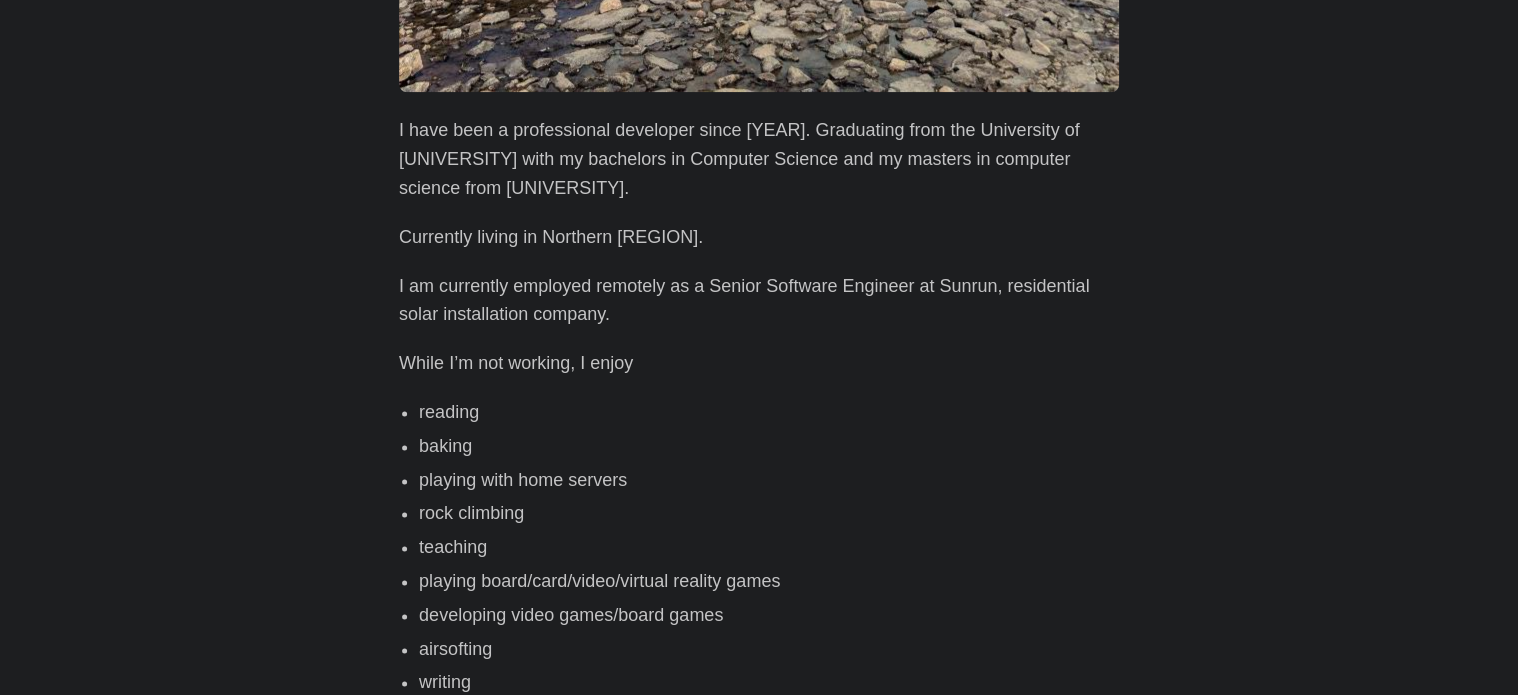 scroll, scrollTop: 0, scrollLeft: 0, axis: both 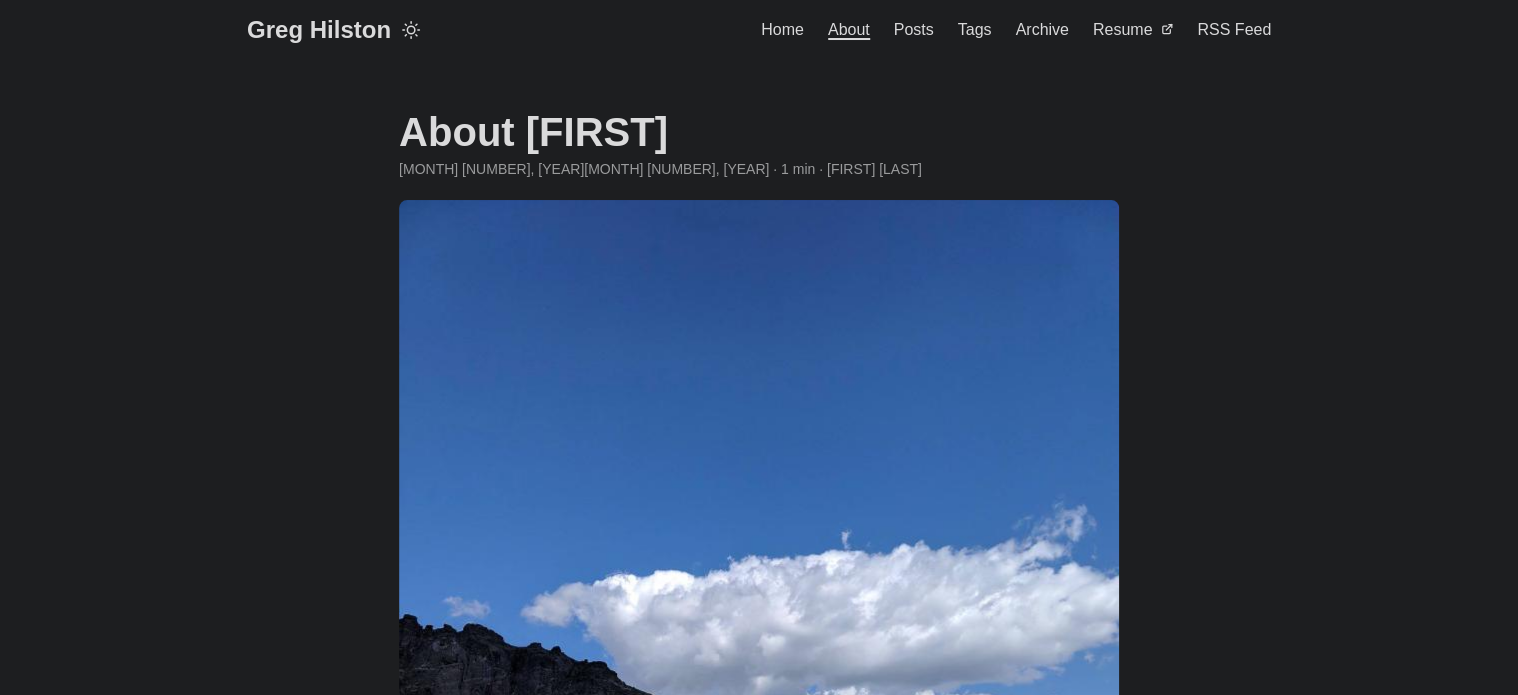 click on "Posts" at bounding box center (914, 29) 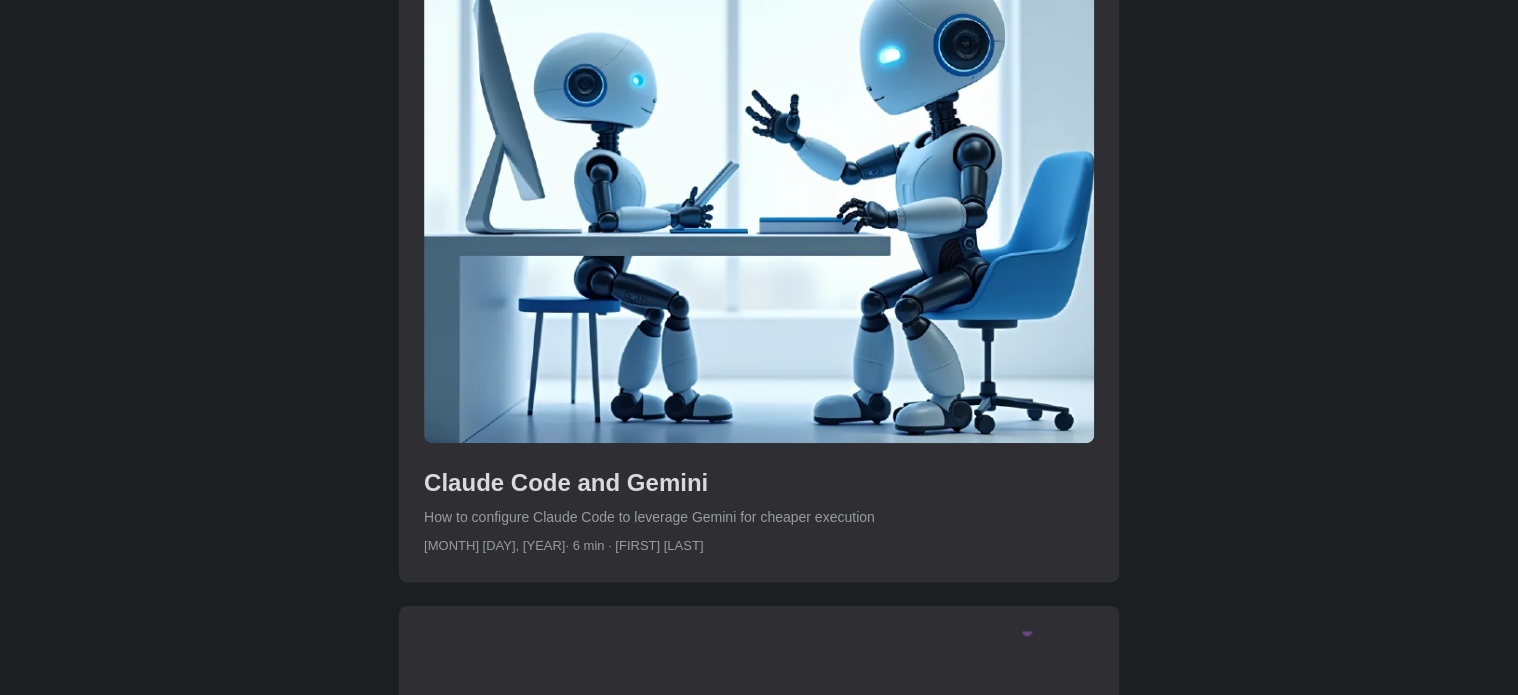 scroll, scrollTop: 0, scrollLeft: 0, axis: both 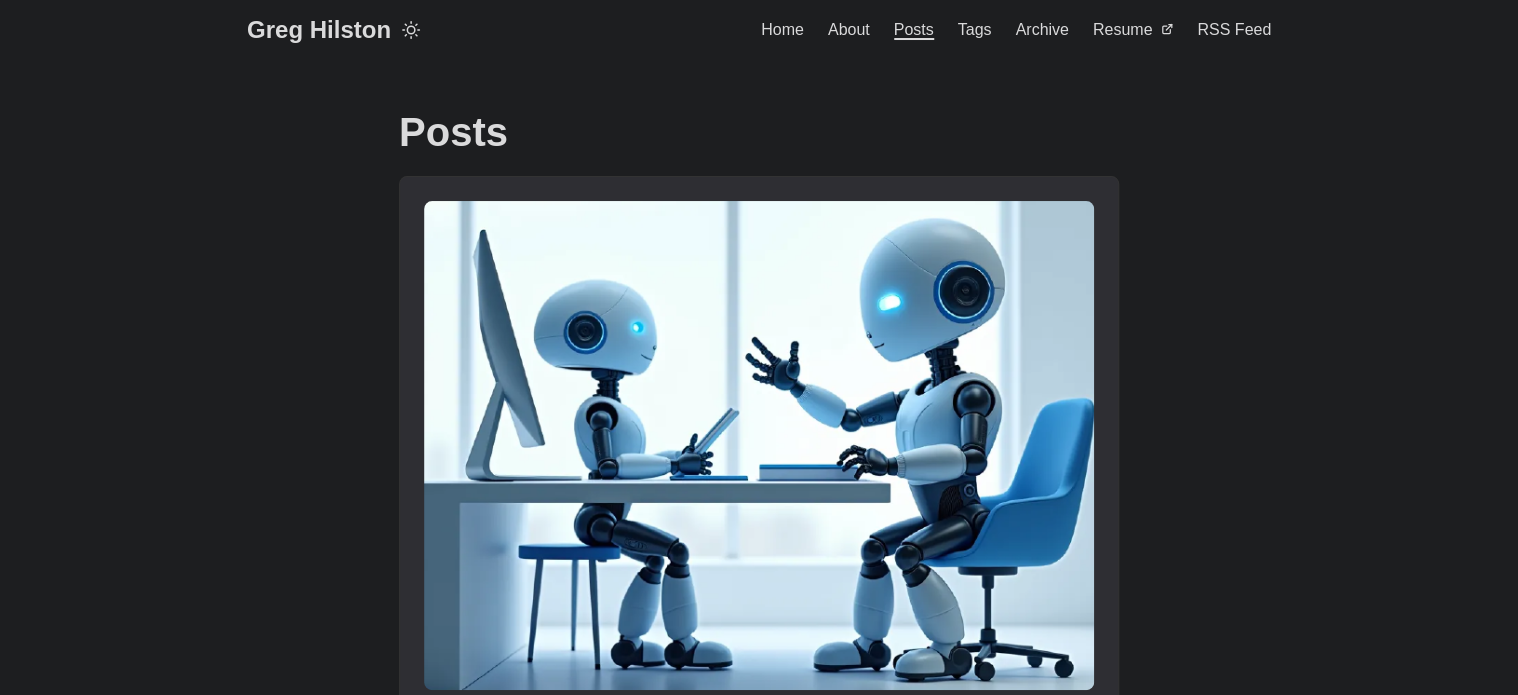 click on "Tags" at bounding box center [975, 29] 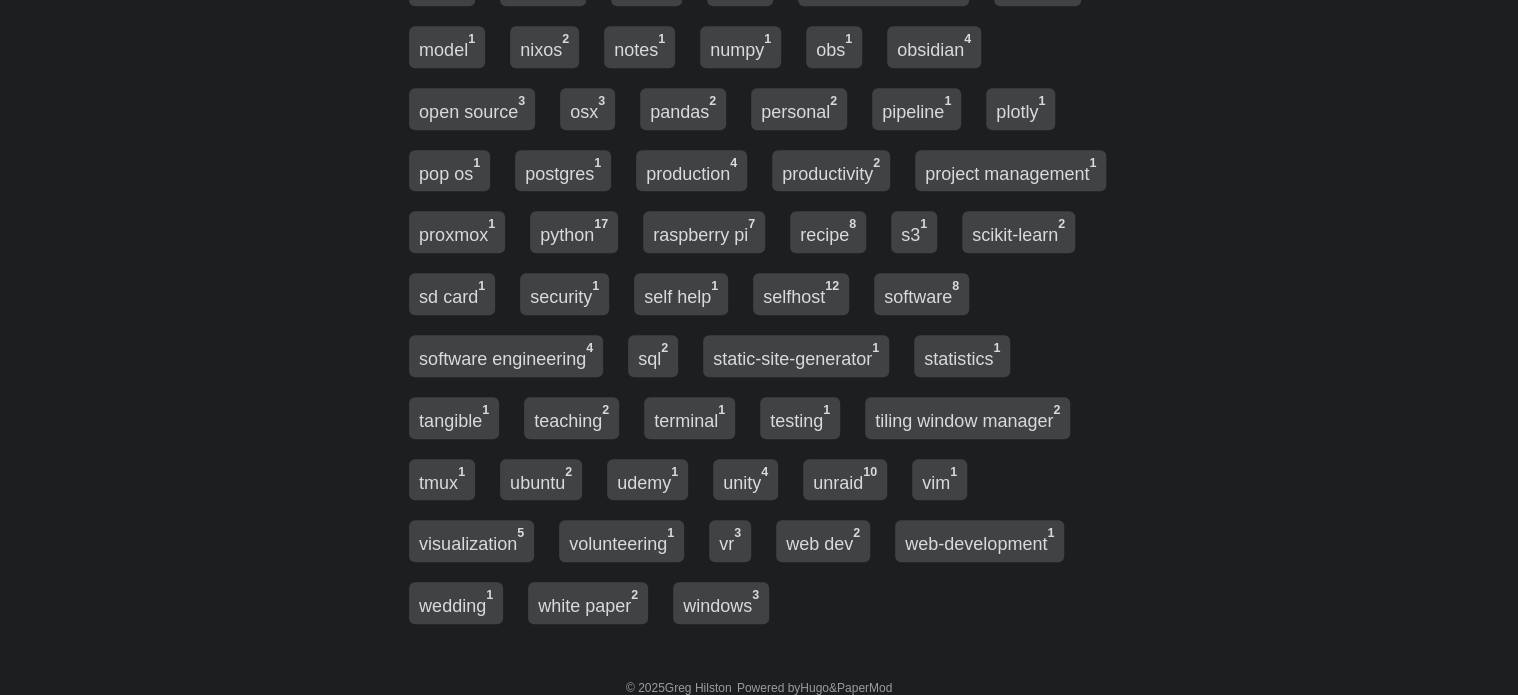 scroll, scrollTop: 772, scrollLeft: 0, axis: vertical 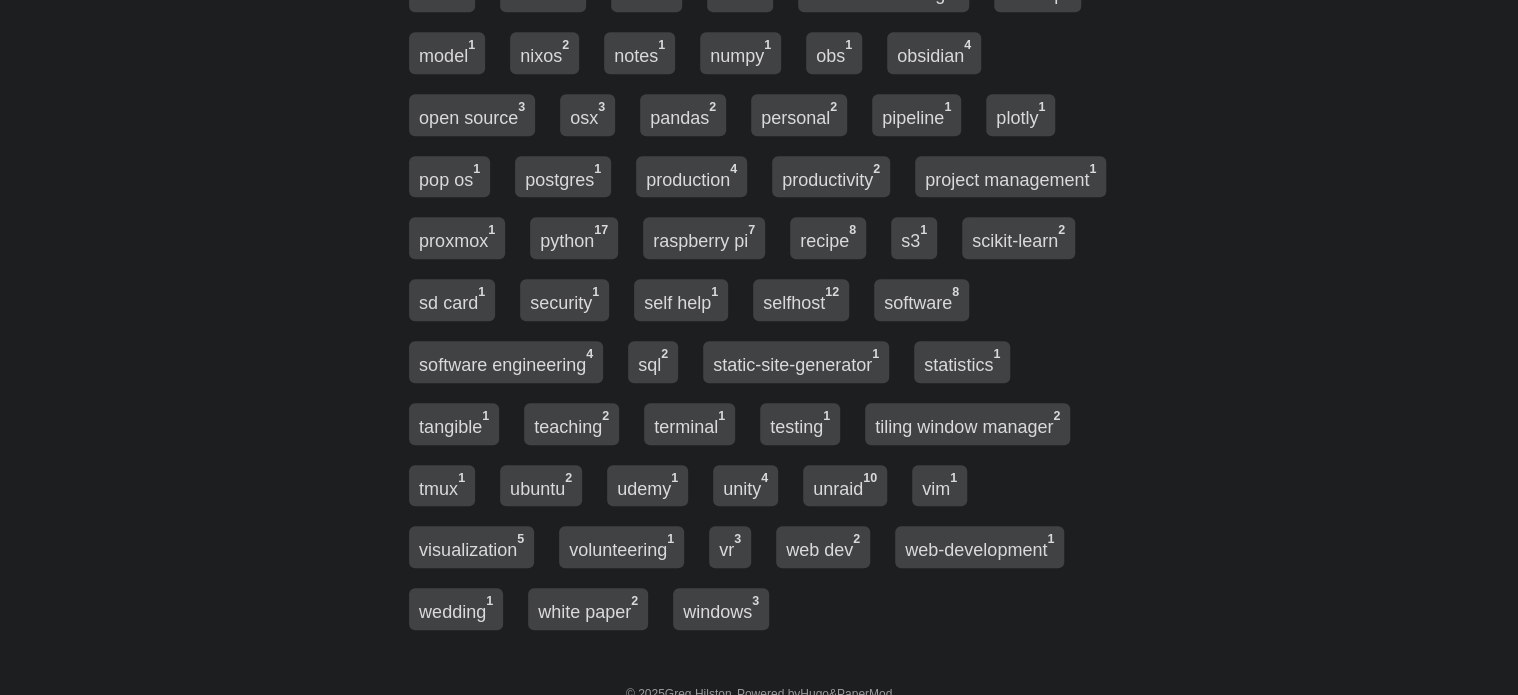 click on "obsidian  4" at bounding box center (934, 53) 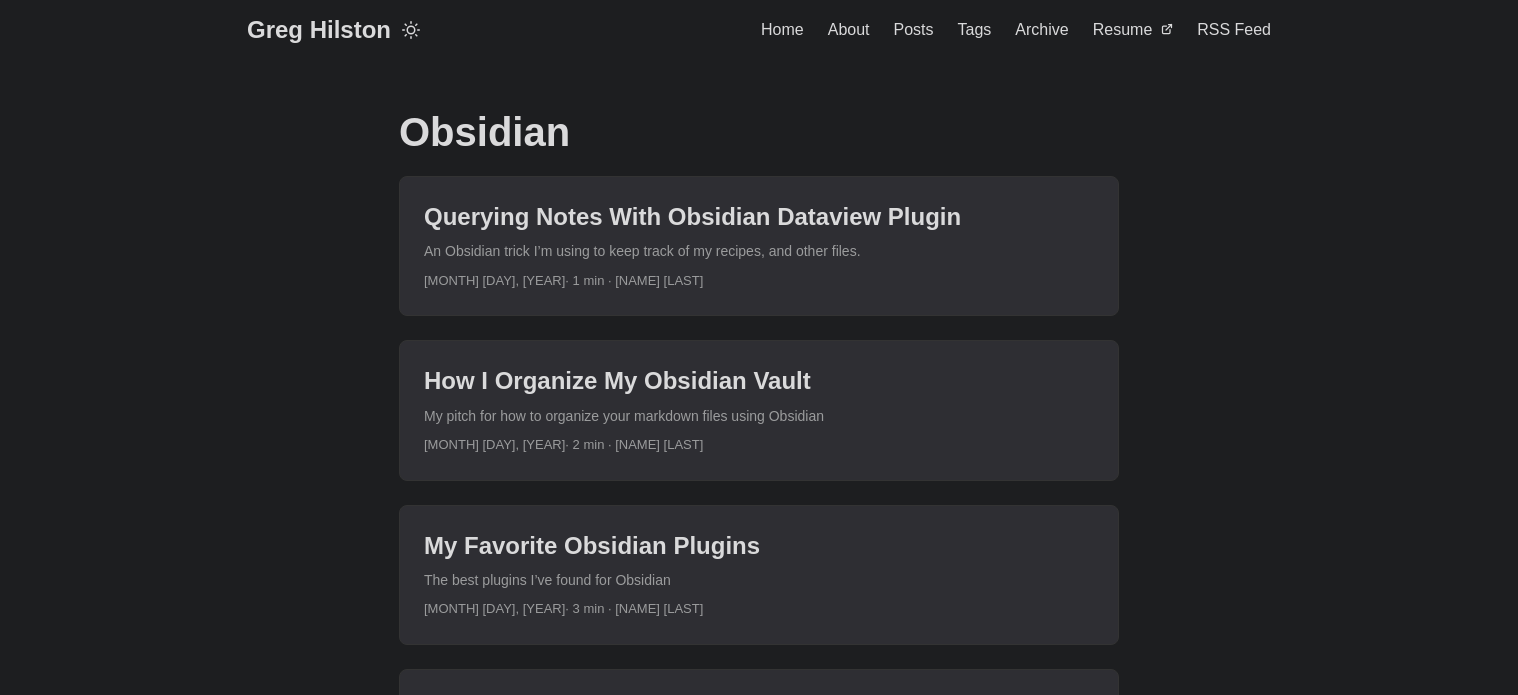 scroll, scrollTop: 0, scrollLeft: 0, axis: both 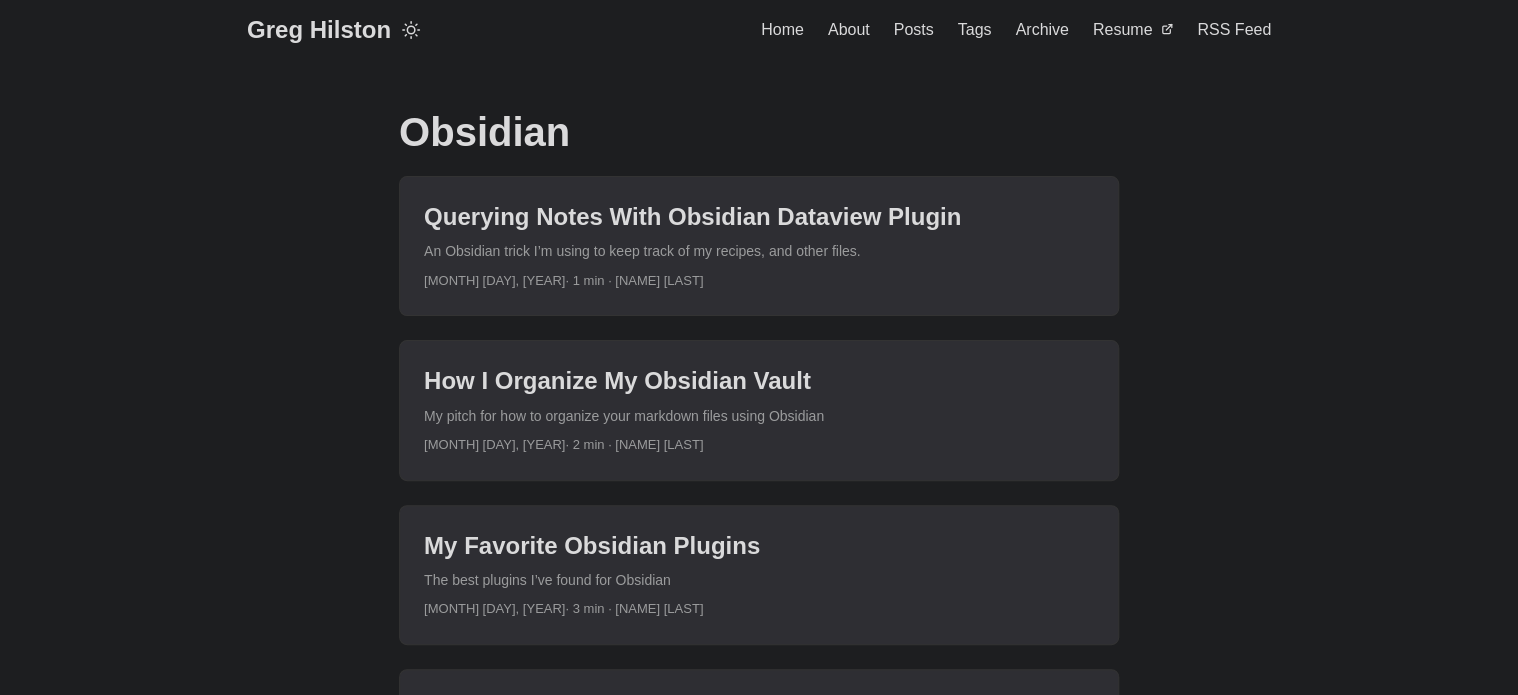 click at bounding box center [759, 575] 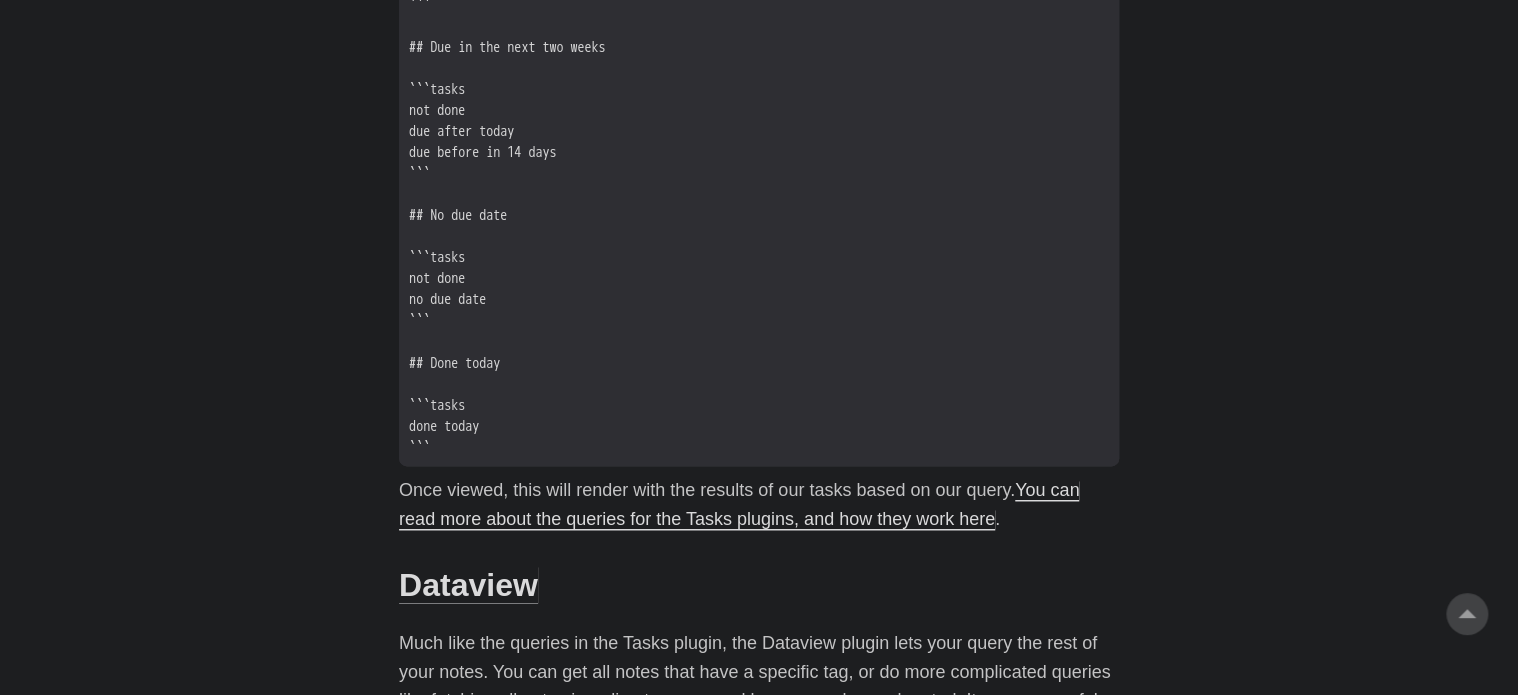 scroll, scrollTop: 1311, scrollLeft: 0, axis: vertical 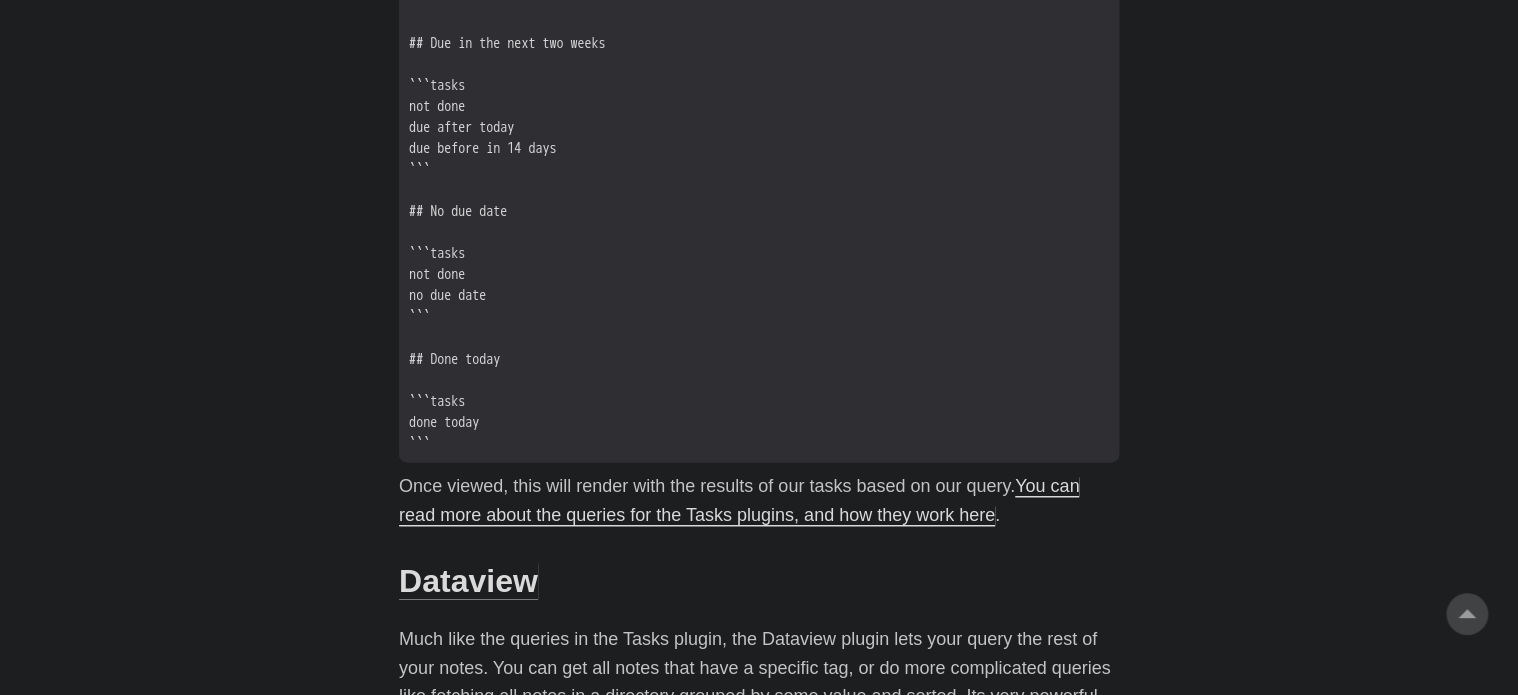 click on "You can read more about the queries for the Tasks plugins, and how they work here" at bounding box center [739, 500] 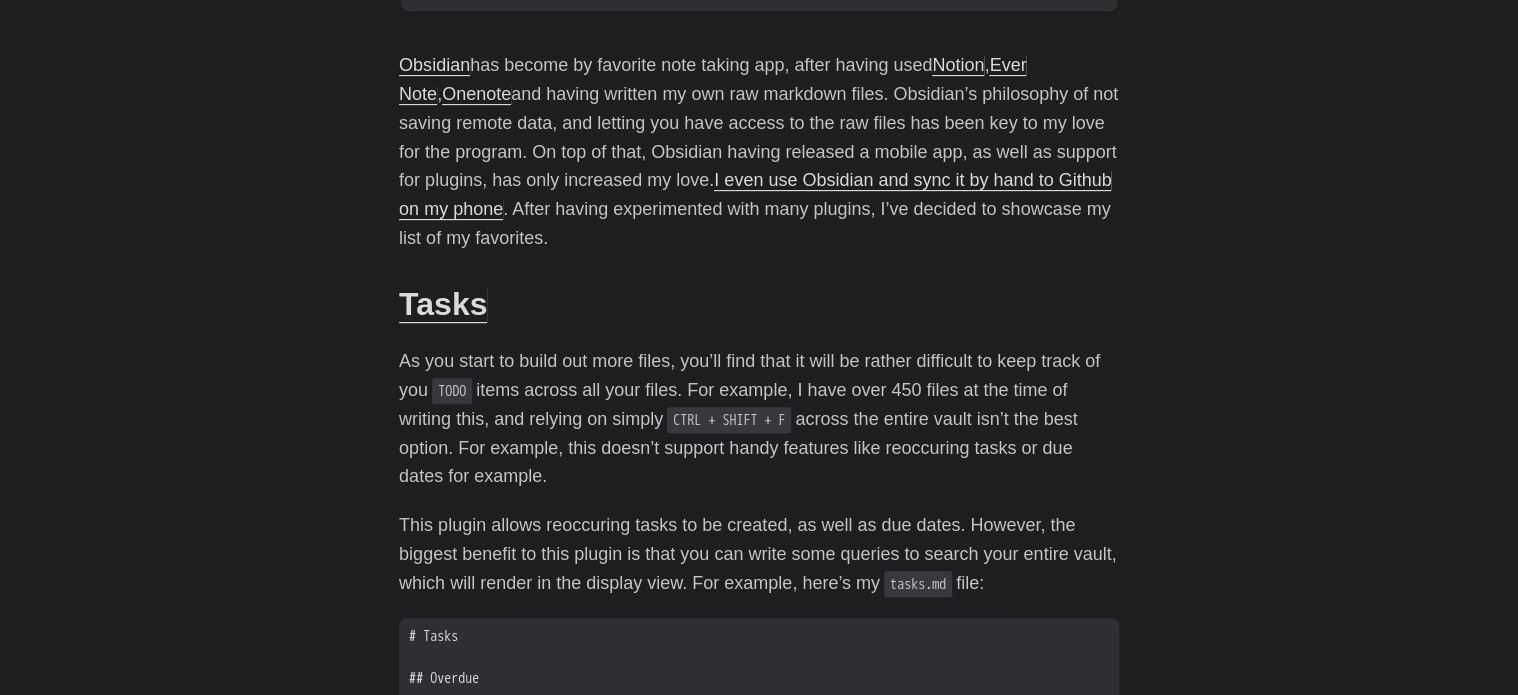 scroll, scrollTop: 0, scrollLeft: 0, axis: both 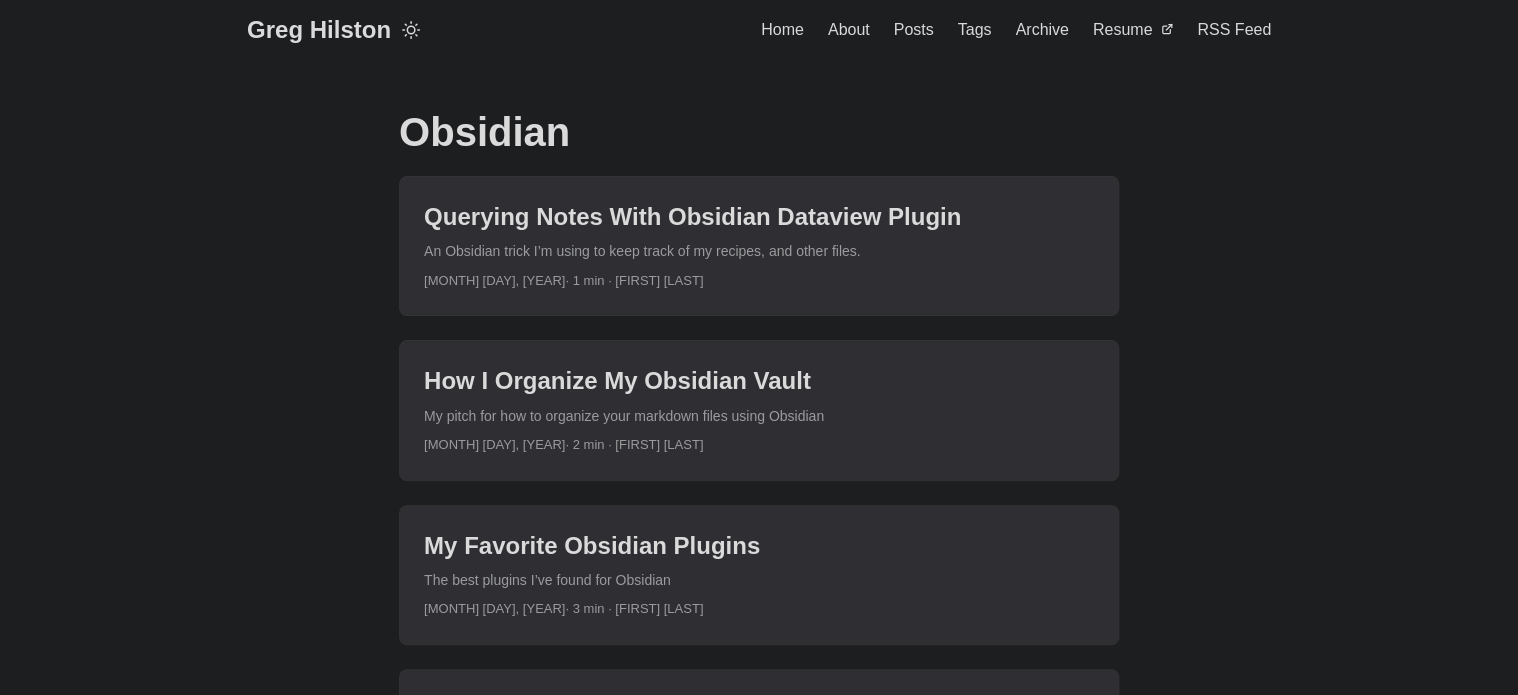click at bounding box center (759, 246) 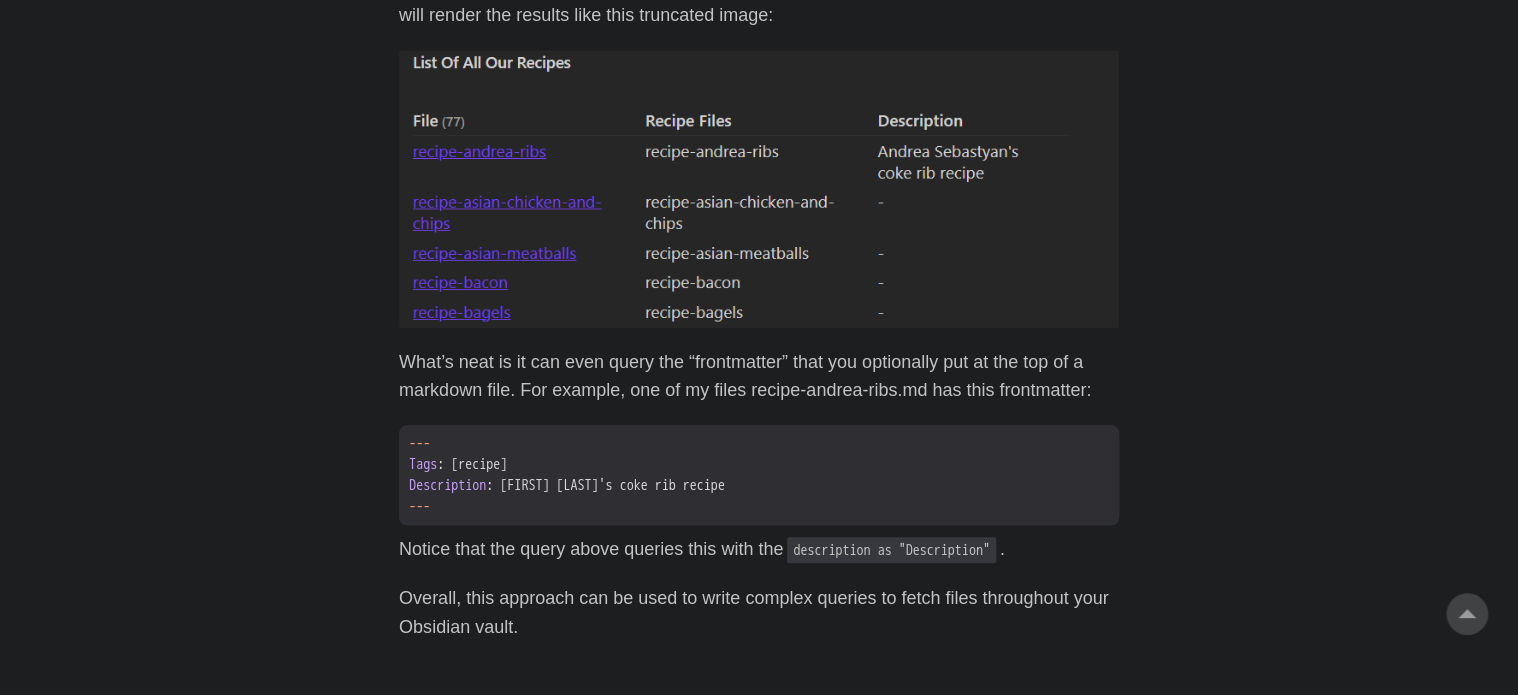 scroll, scrollTop: 823, scrollLeft: 0, axis: vertical 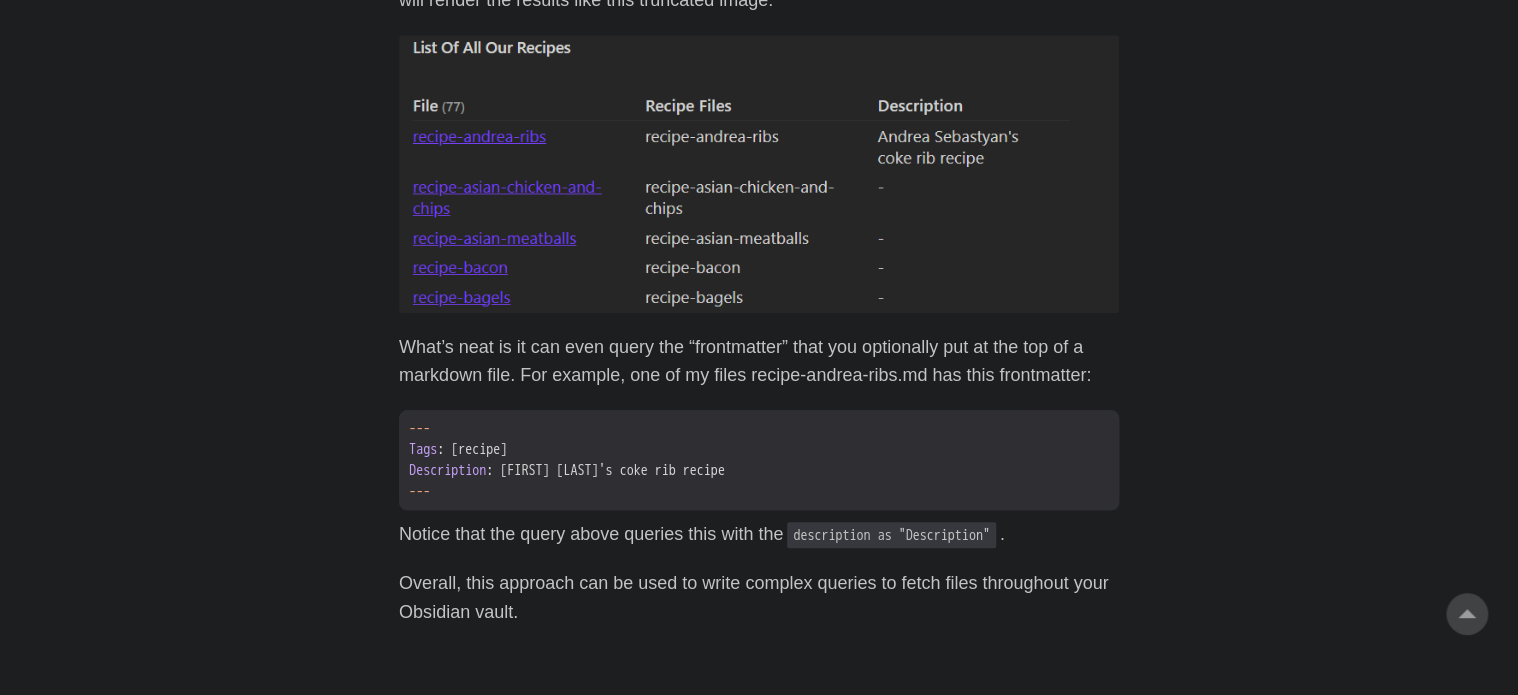 drag, startPoint x: 0, startPoint y: 0, endPoint x: 1232, endPoint y: 208, distance: 1249.435 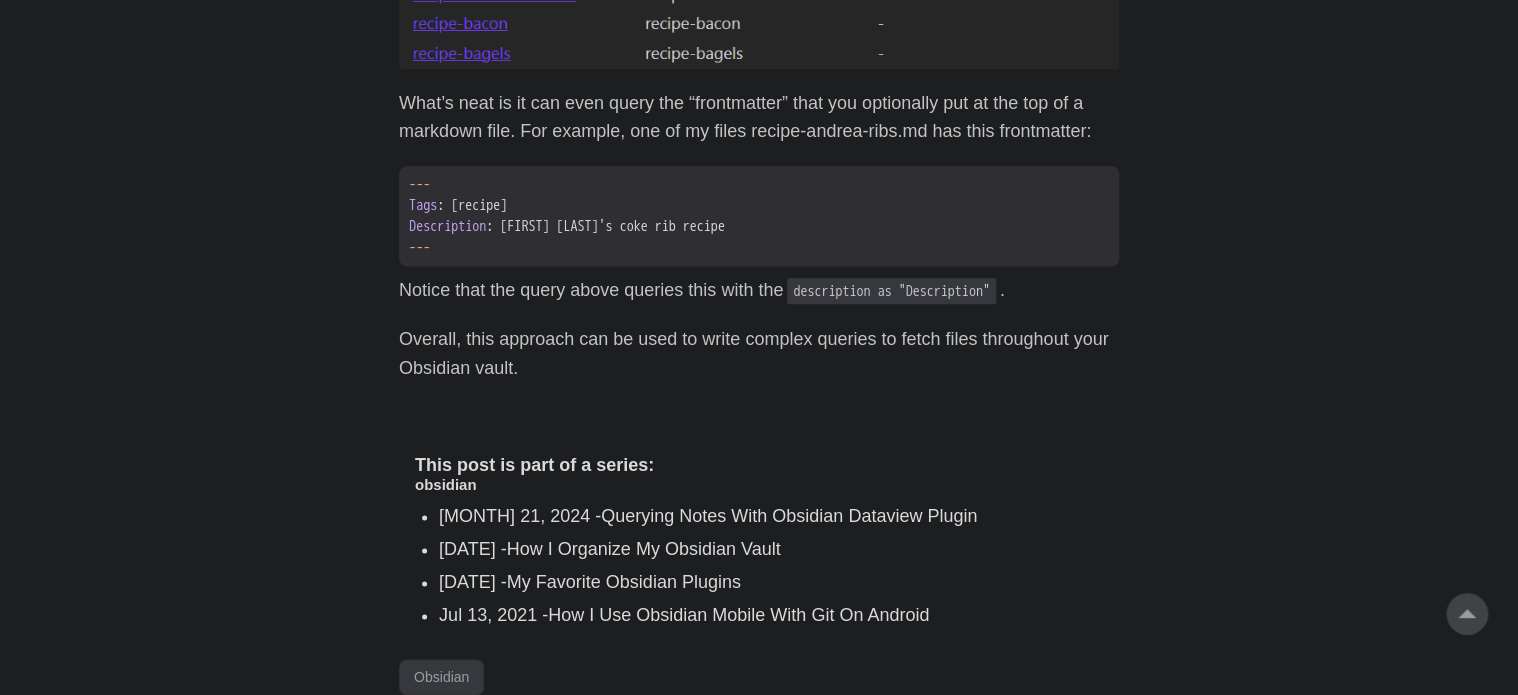 scroll, scrollTop: 1325, scrollLeft: 0, axis: vertical 